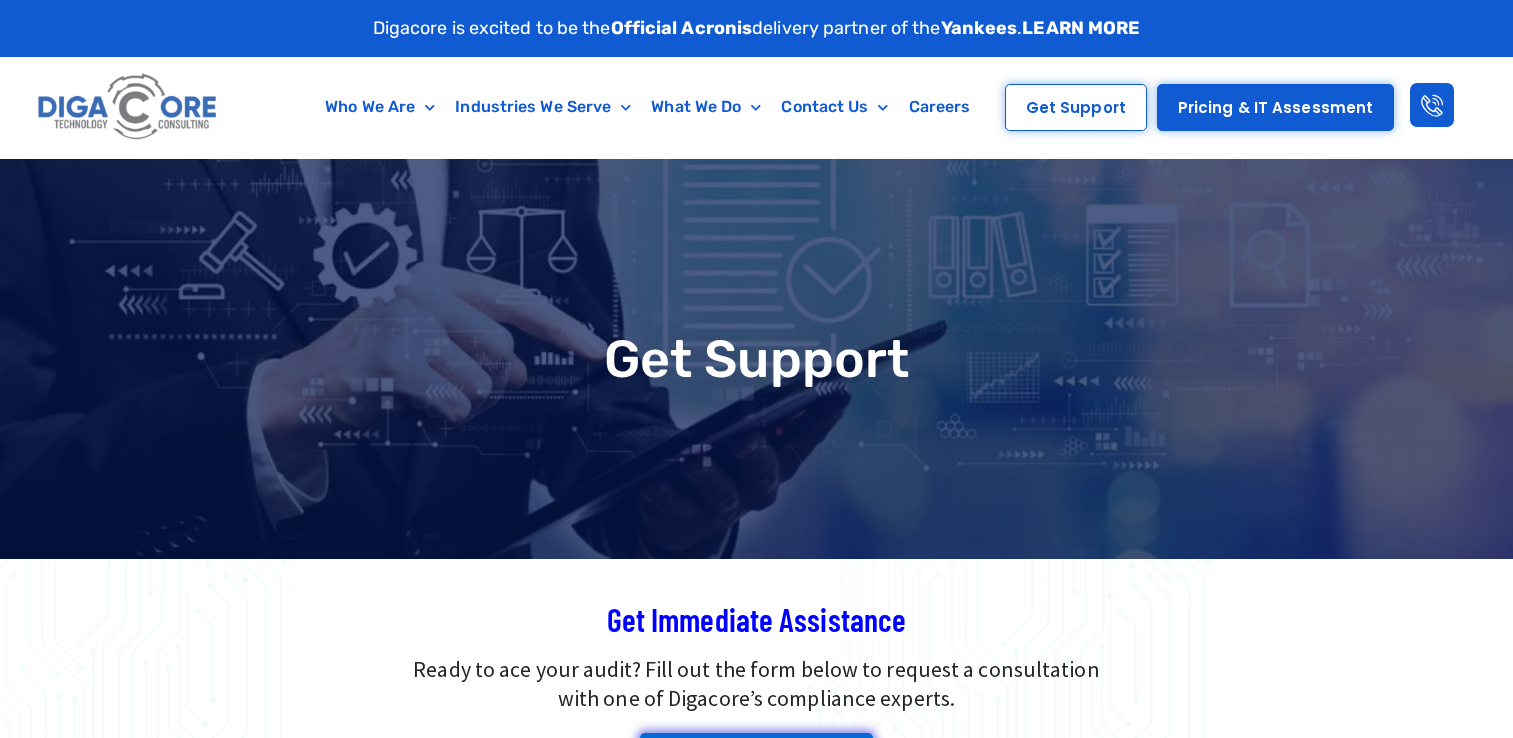 scroll, scrollTop: 0, scrollLeft: 0, axis: both 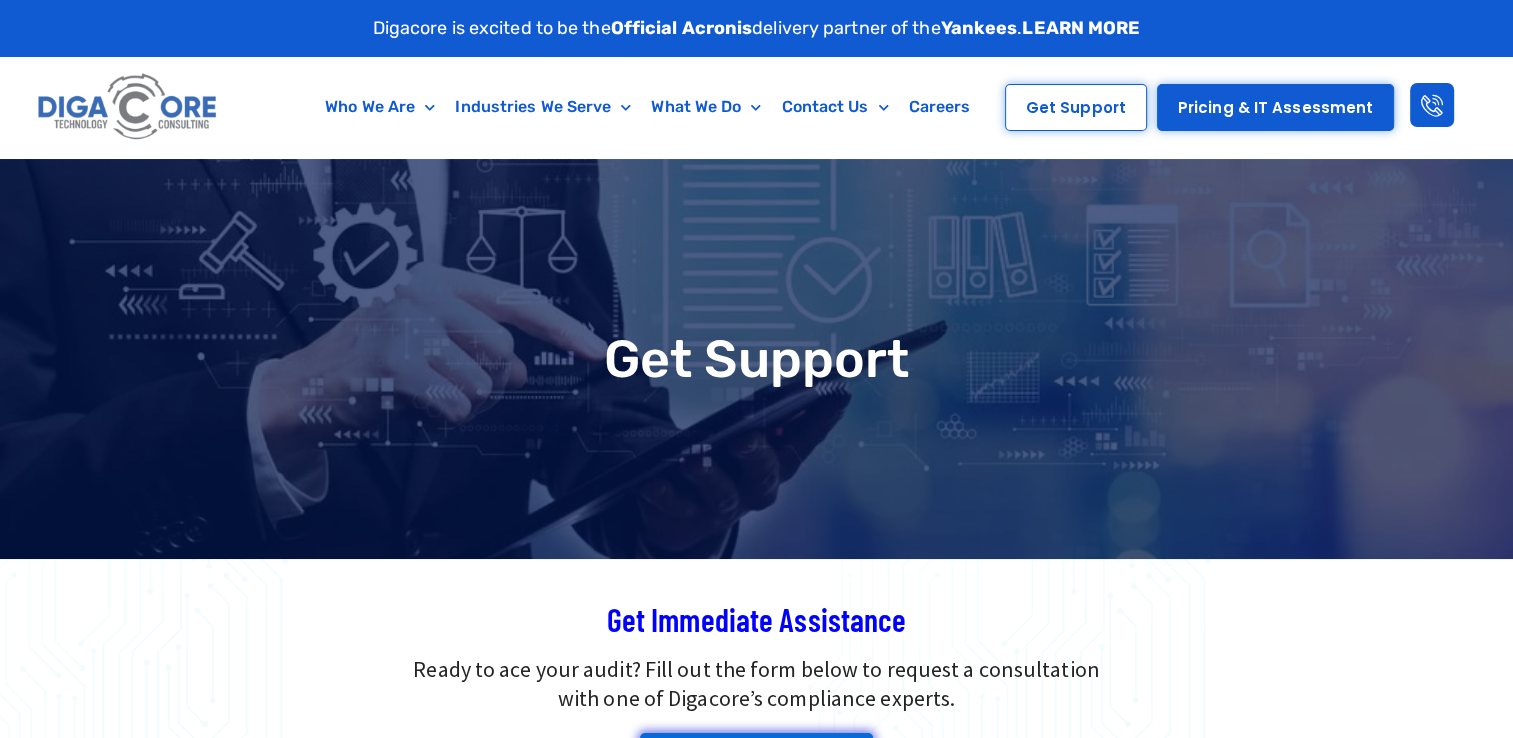 type on "*" 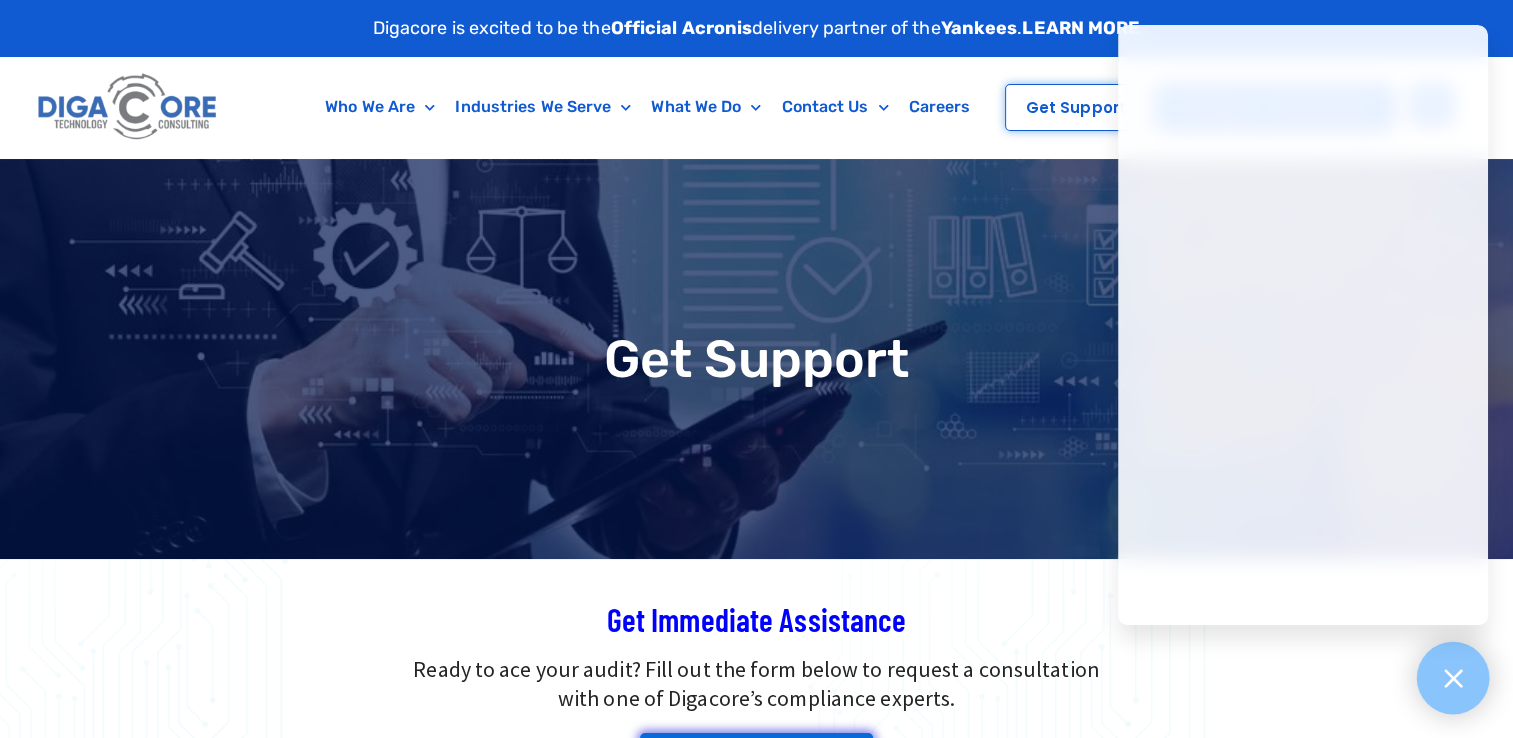 click 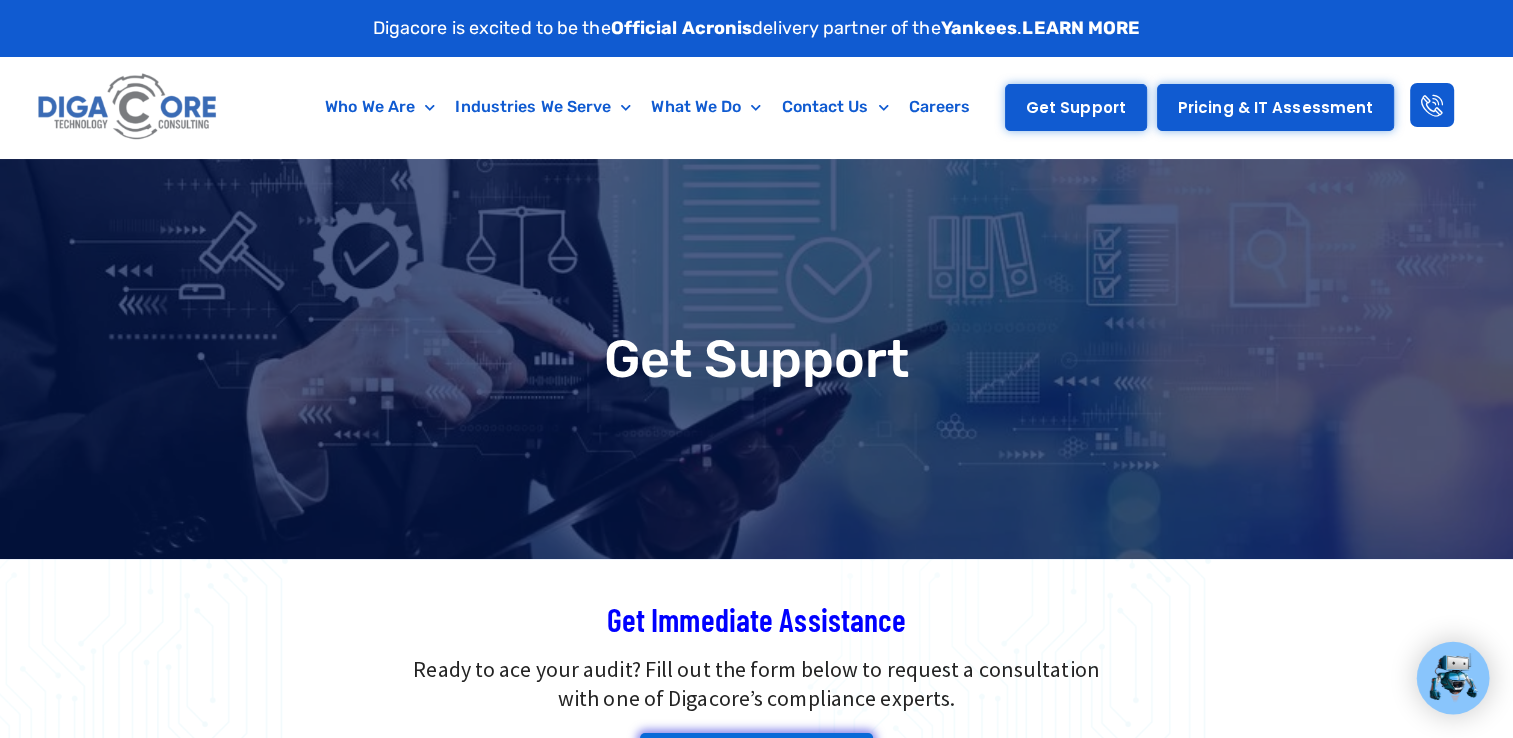 click on "Get Support" at bounding box center (1076, 107) 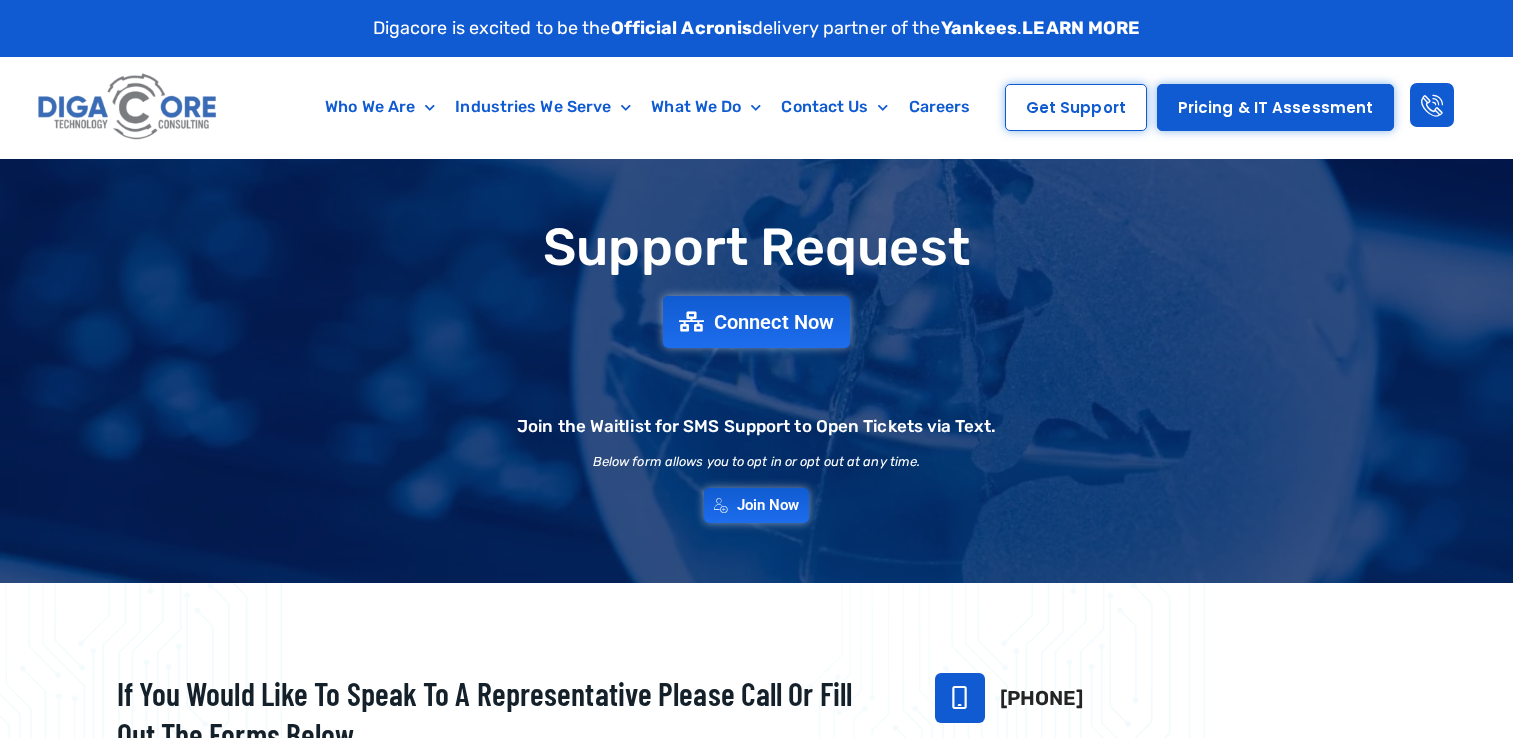 scroll, scrollTop: 0, scrollLeft: 0, axis: both 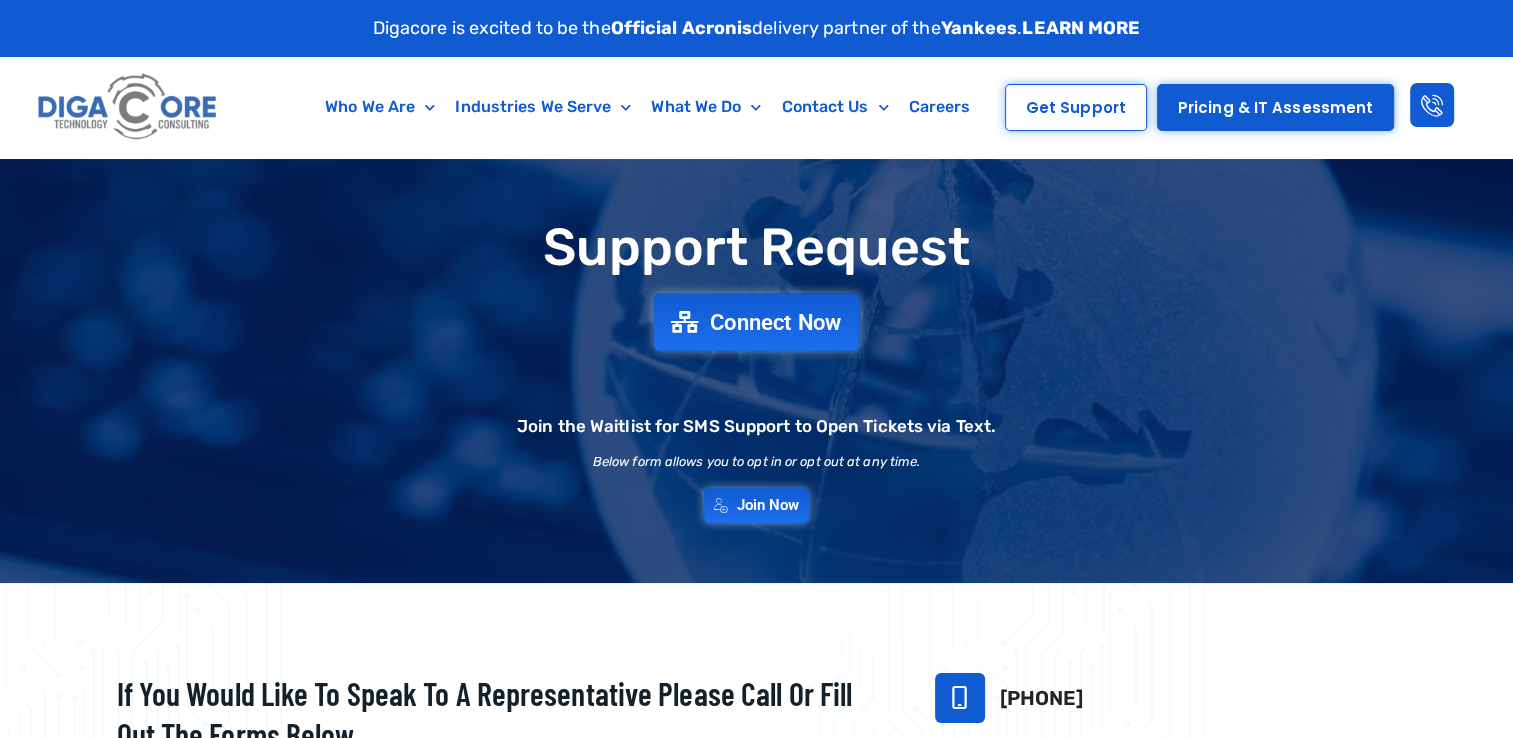 click on "Connect Now" at bounding box center (776, 322) 